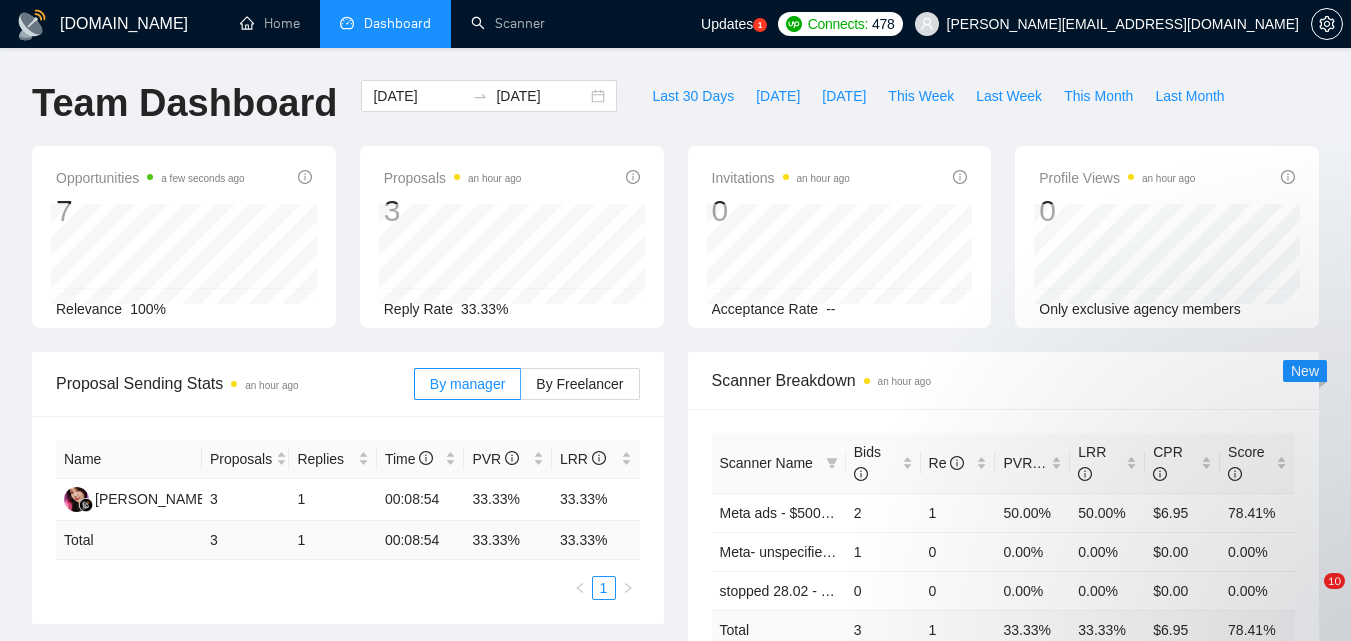 scroll, scrollTop: 0, scrollLeft: 0, axis: both 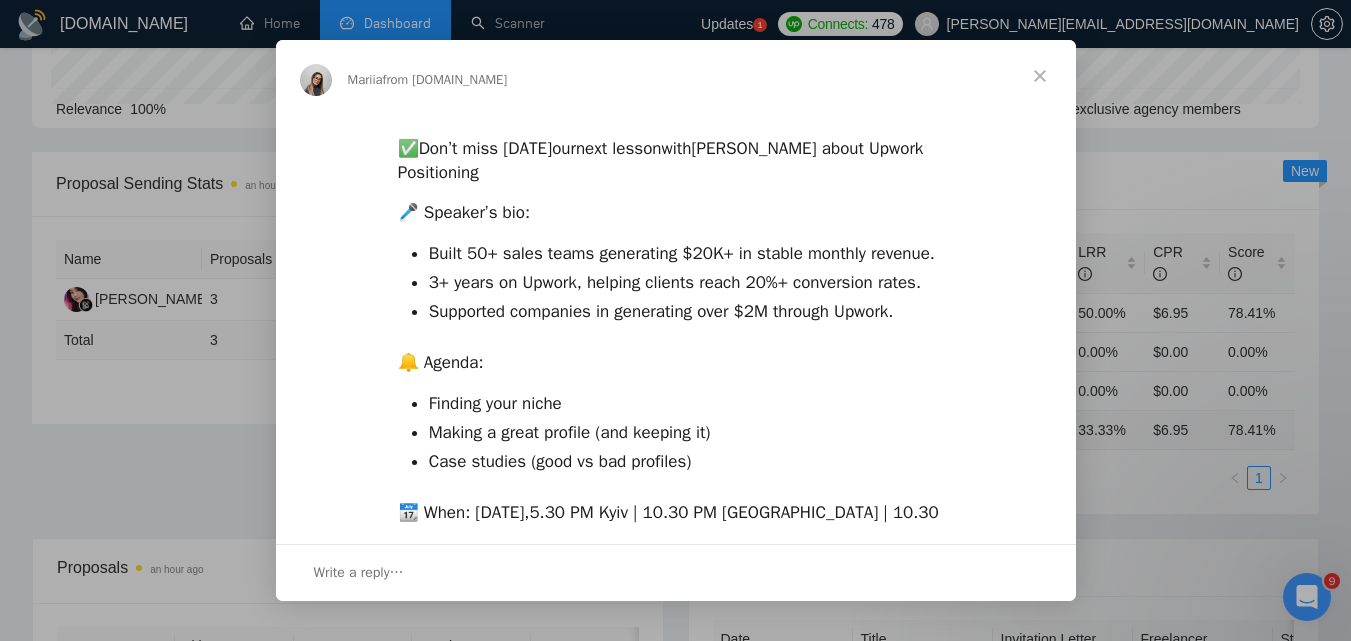 click at bounding box center [1040, 76] 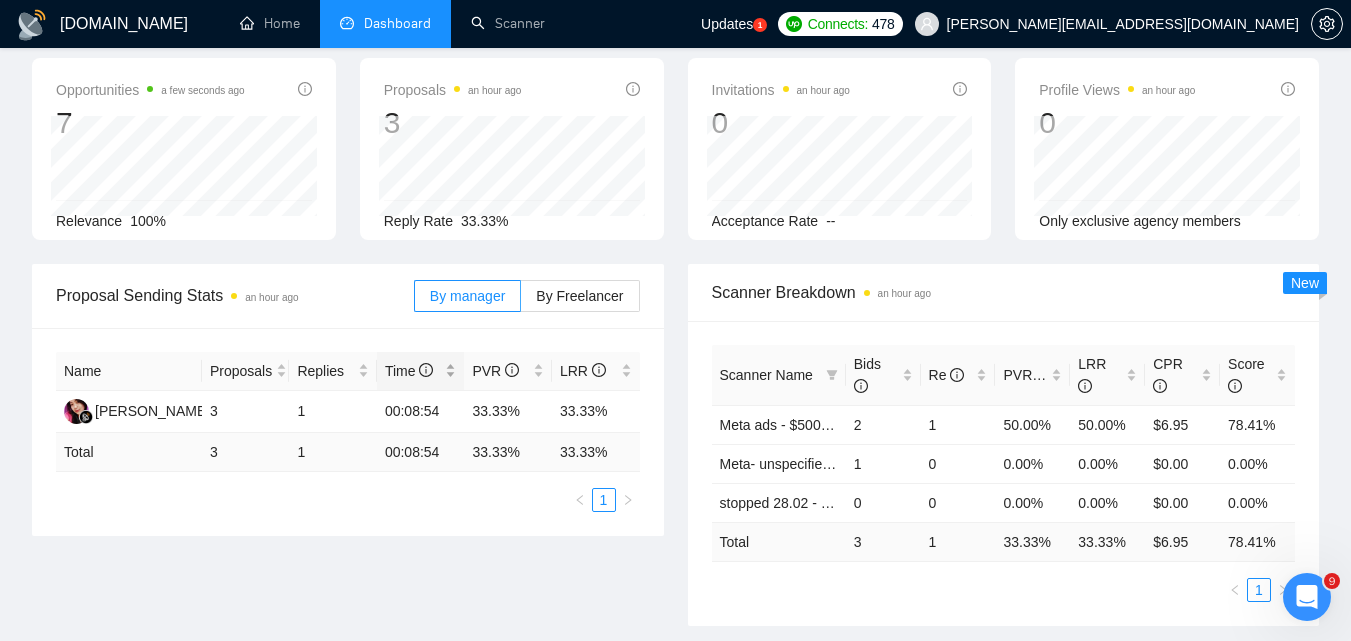 scroll, scrollTop: 0, scrollLeft: 0, axis: both 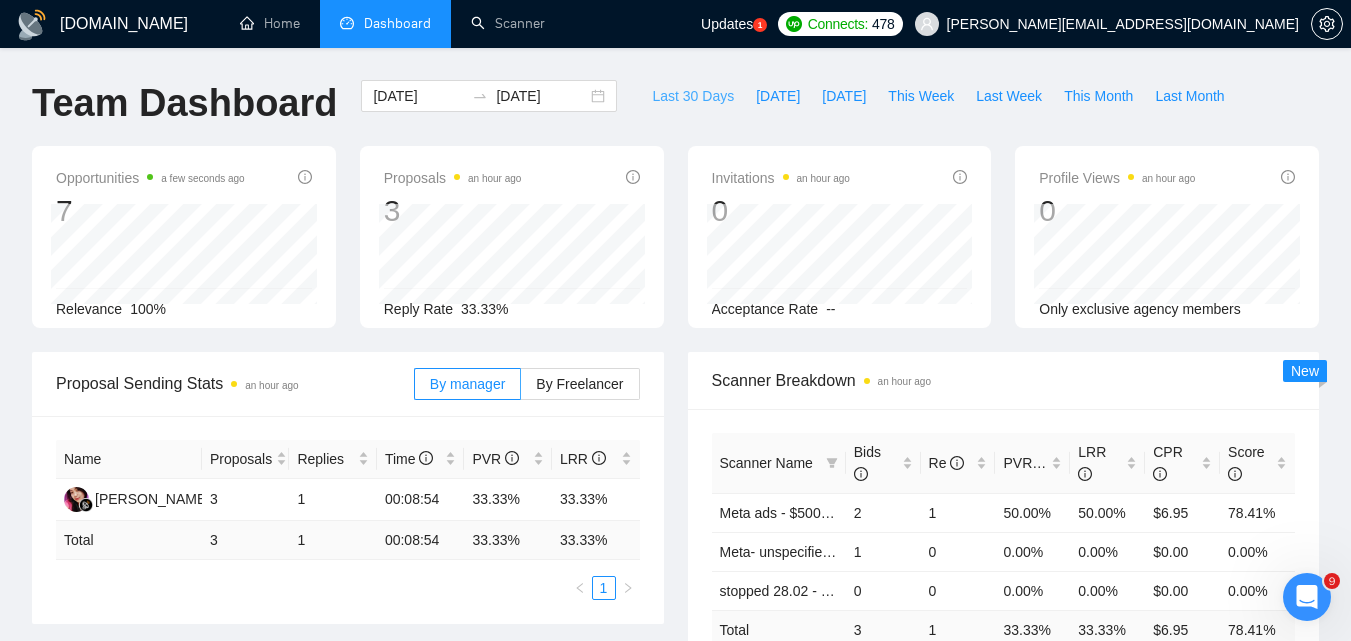 drag, startPoint x: 692, startPoint y: 89, endPoint x: 639, endPoint y: 144, distance: 76.38062 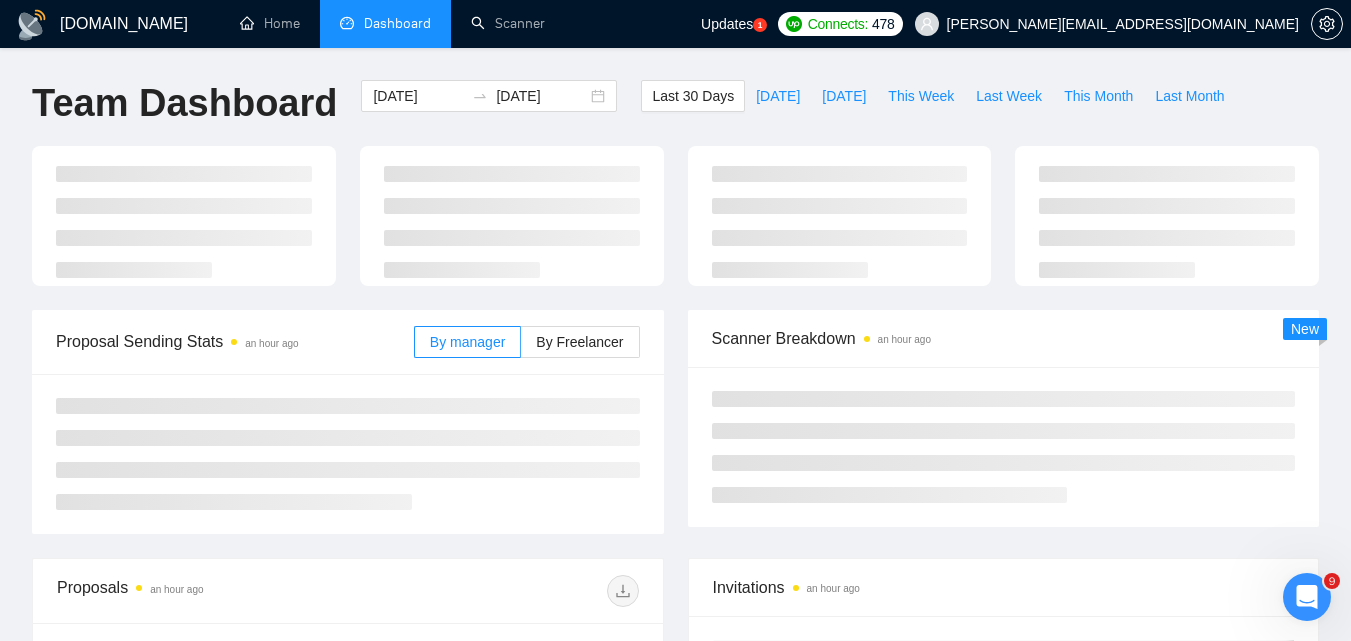 type on "[DATE]" 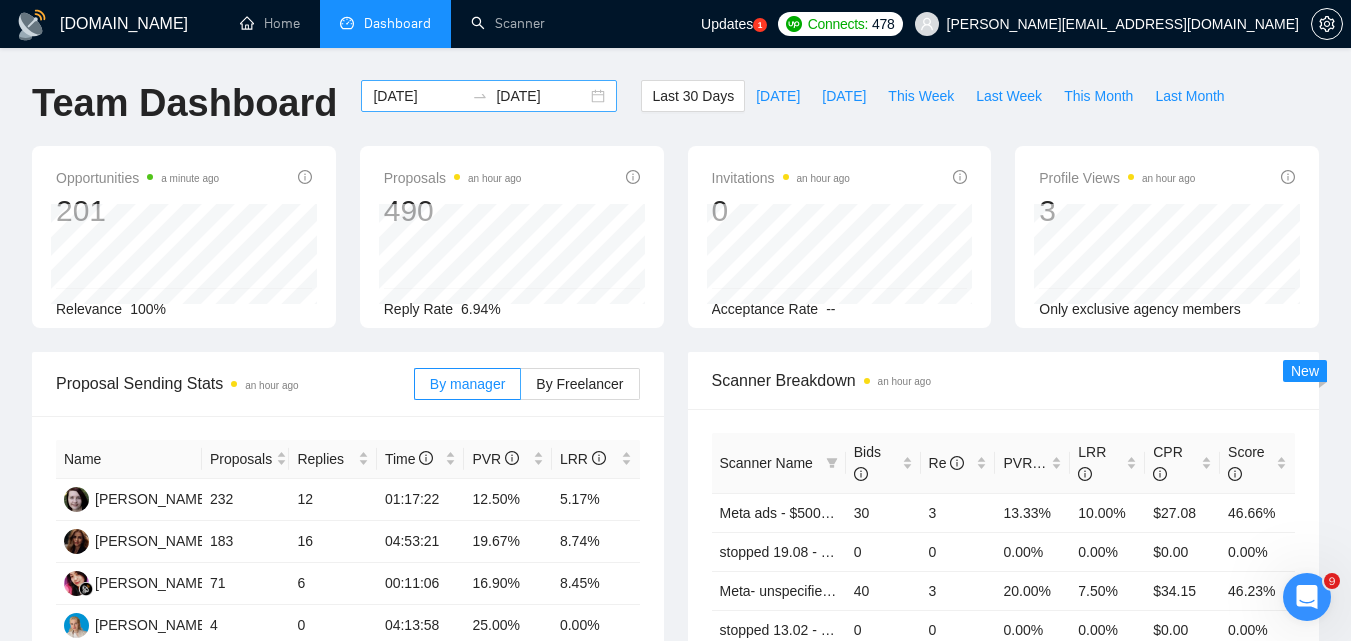 click on "[DATE]" at bounding box center (418, 96) 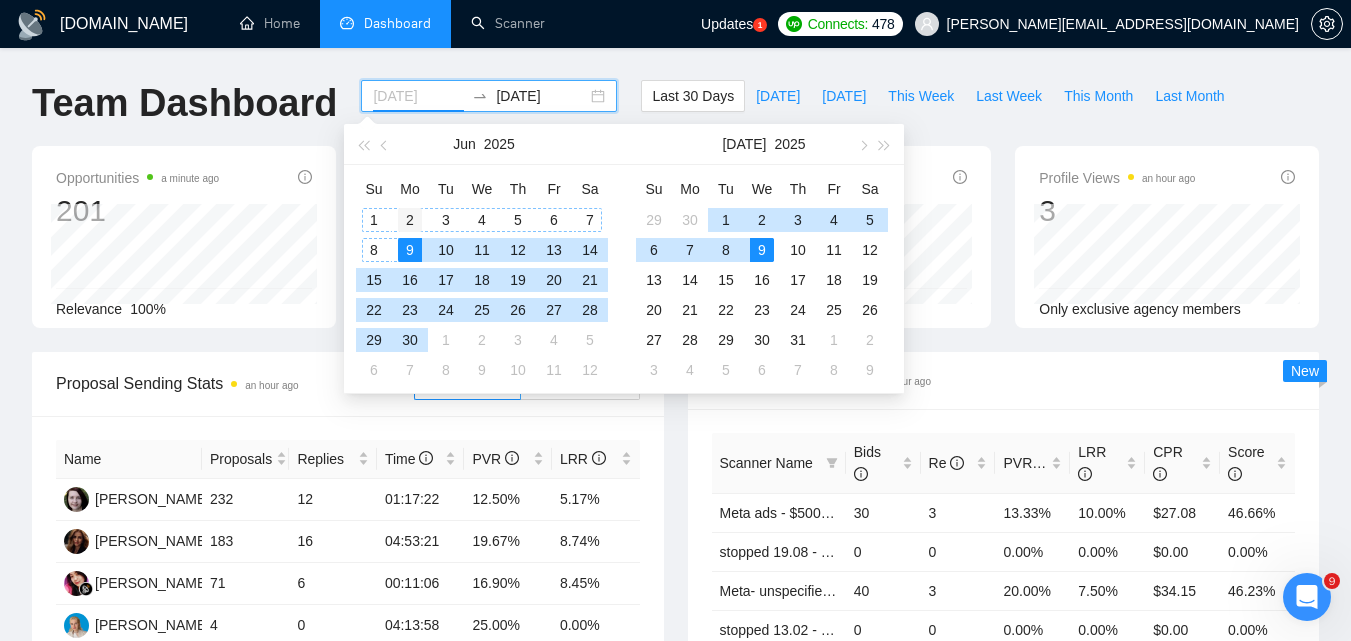 type on "[DATE]" 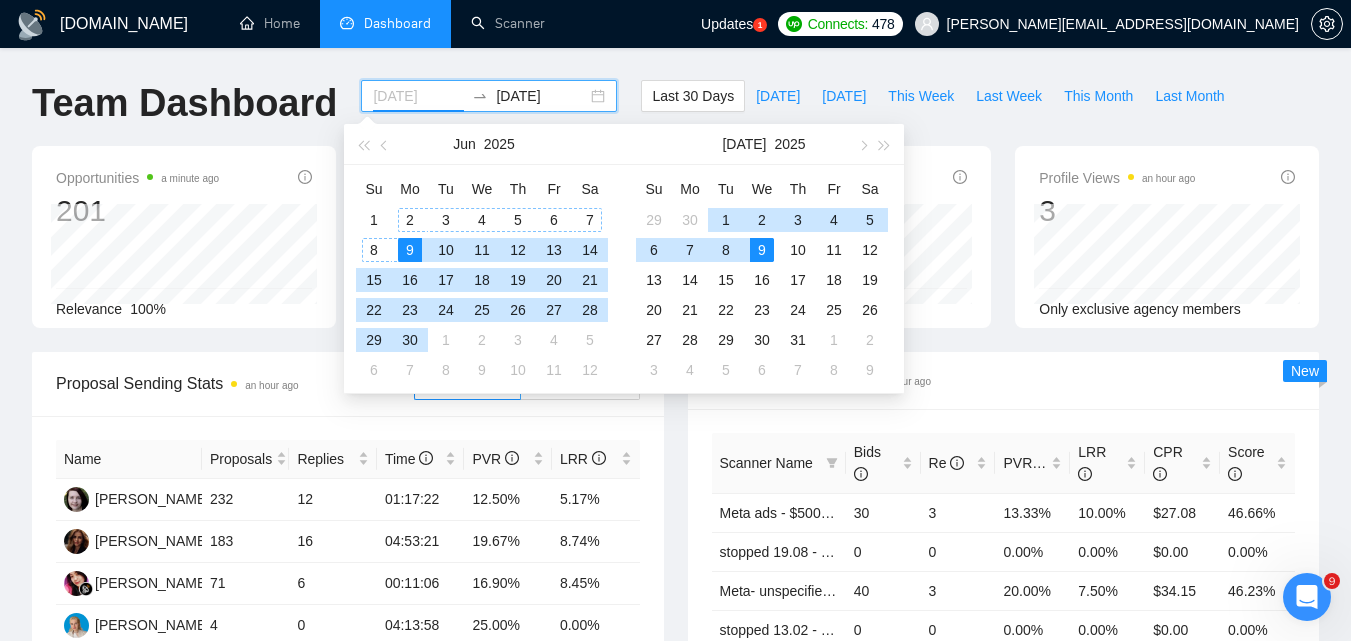 click on "2" at bounding box center (410, 220) 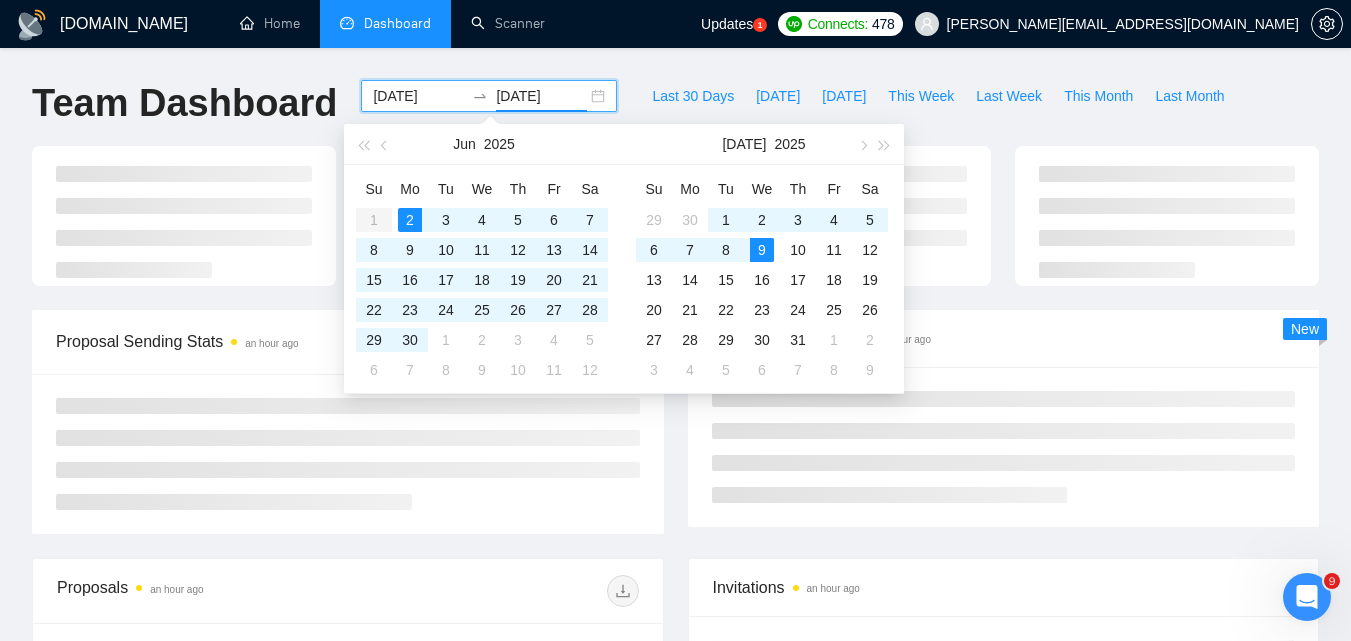 click on "Su Mo Tu We Th Fr Sa 1 2 3 4 5 6 7 8 9 10 11 12 13 14 15 16 17 18 19 20 21 22 23 24 25 26 27 28 29 30 1 2 3 4 5 6 7 8 9 10 11 12" at bounding box center (482, 279) 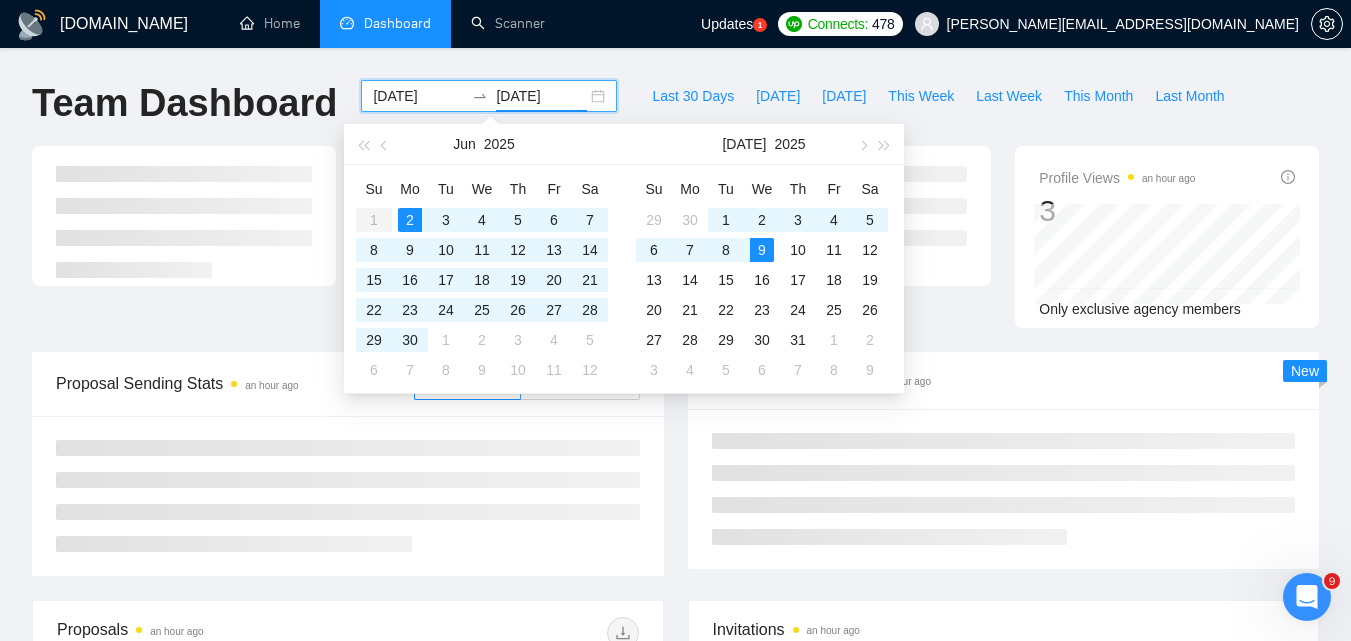 type on "[DATE]" 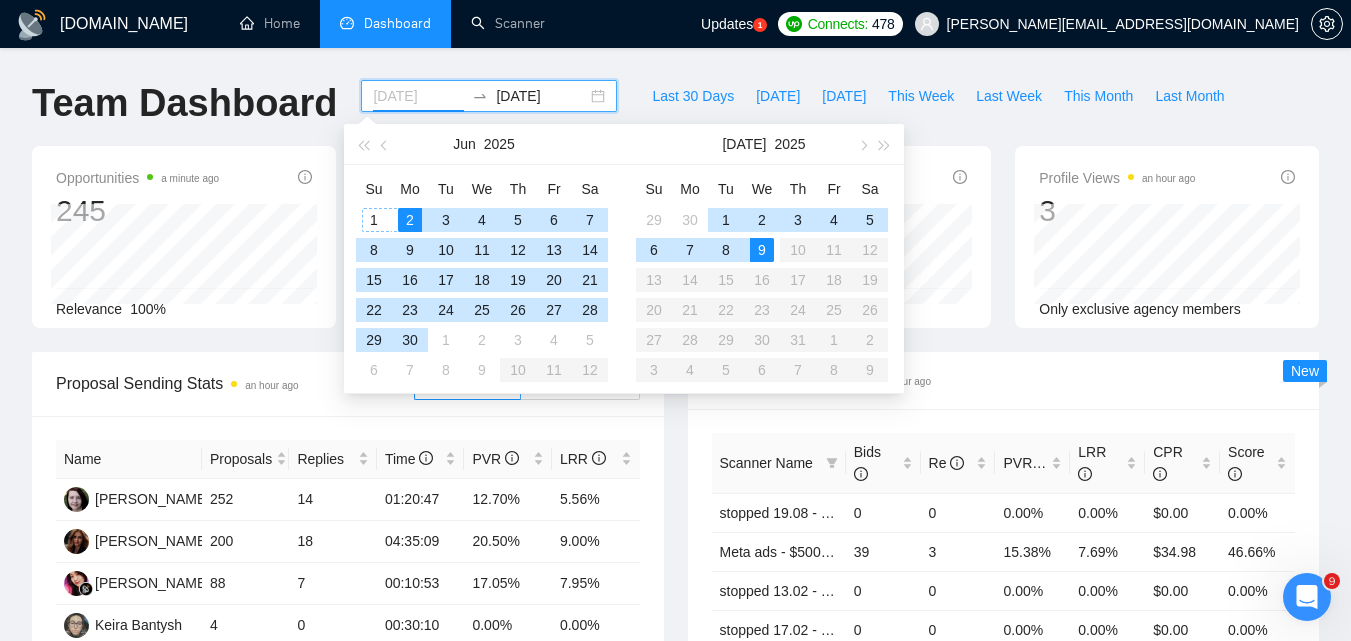 click on "1" at bounding box center [374, 220] 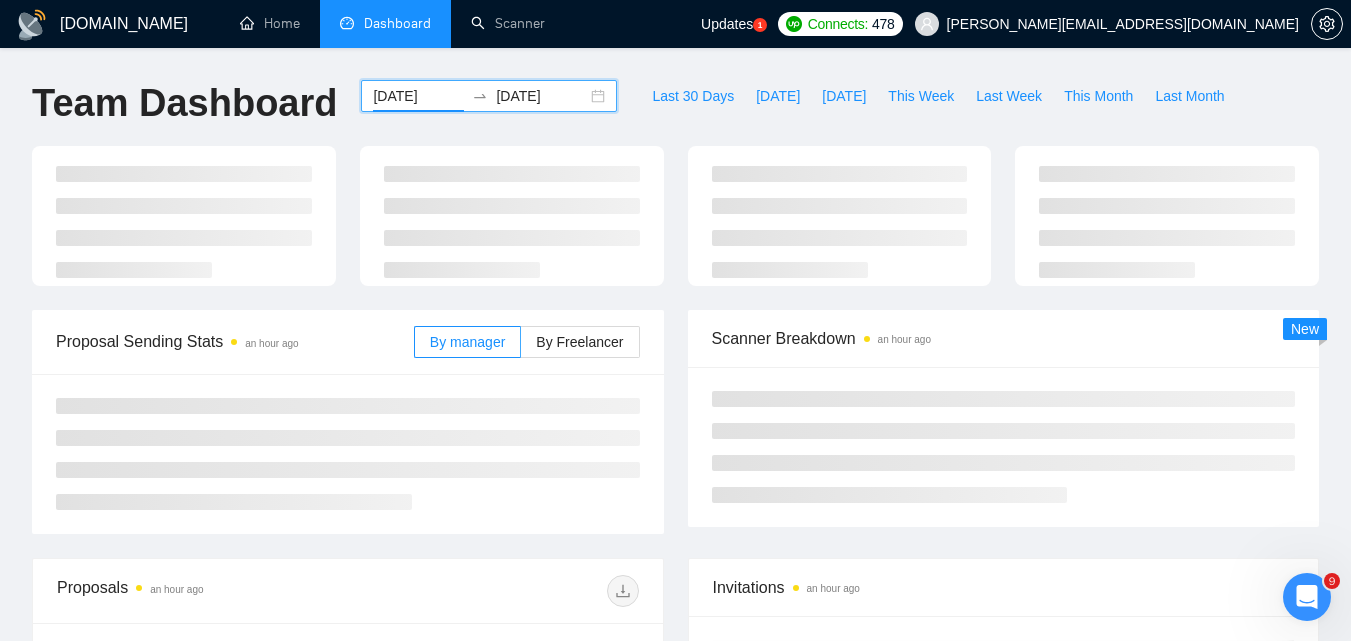 type on "[DATE]" 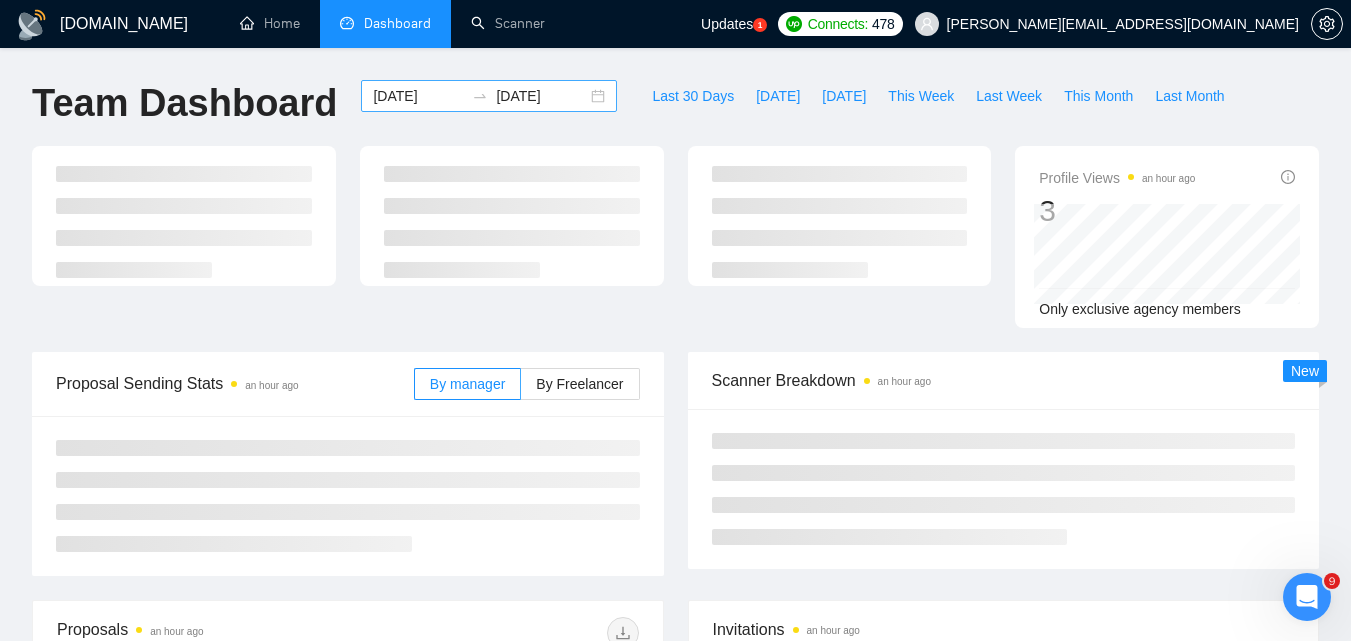 click on "[DATE]" at bounding box center [541, 96] 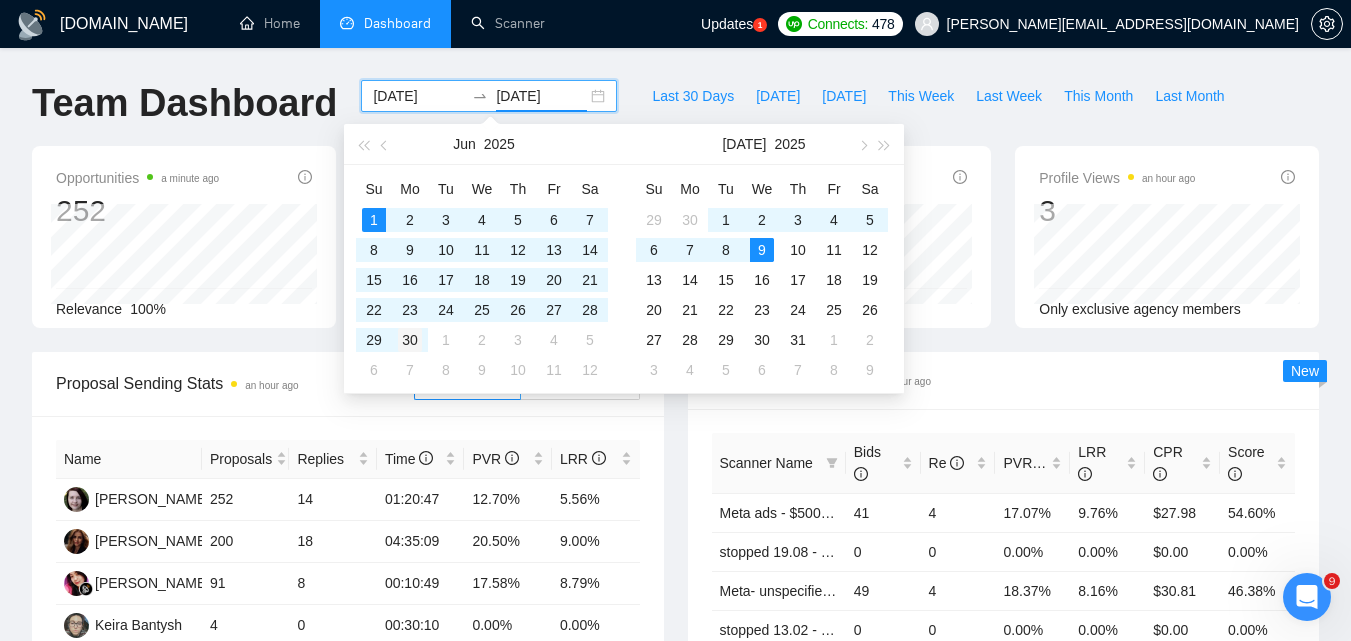 type on "[DATE]" 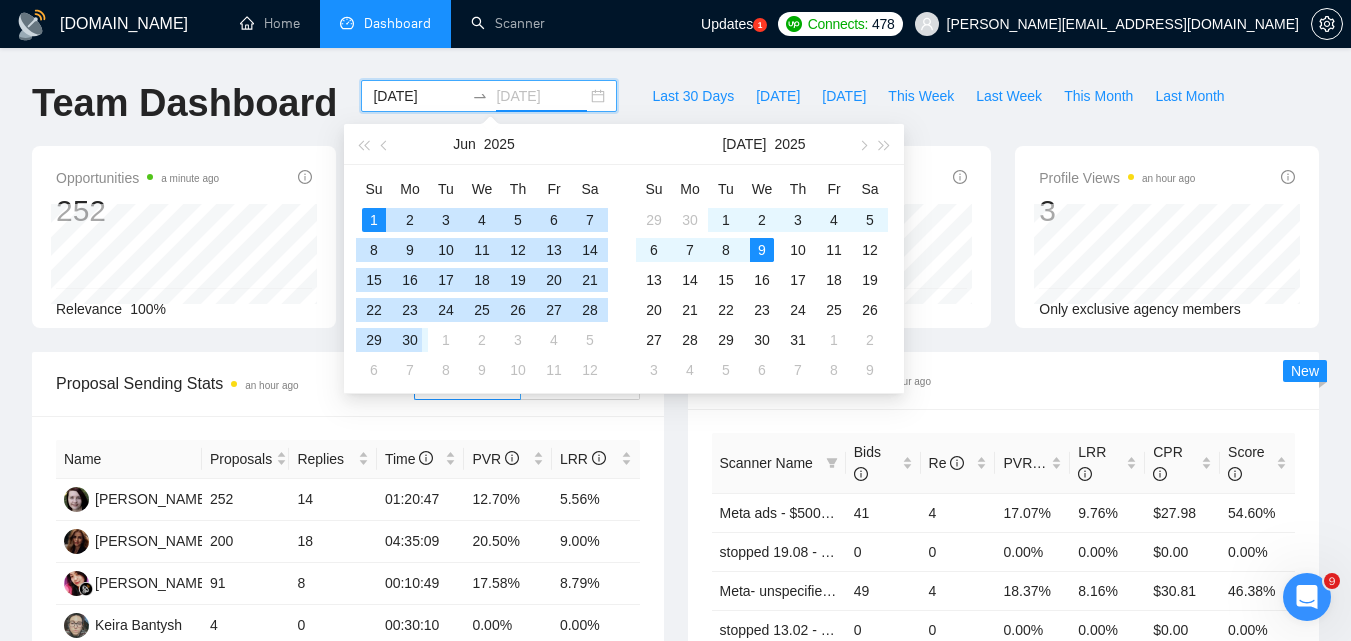 click on "30" at bounding box center (410, 340) 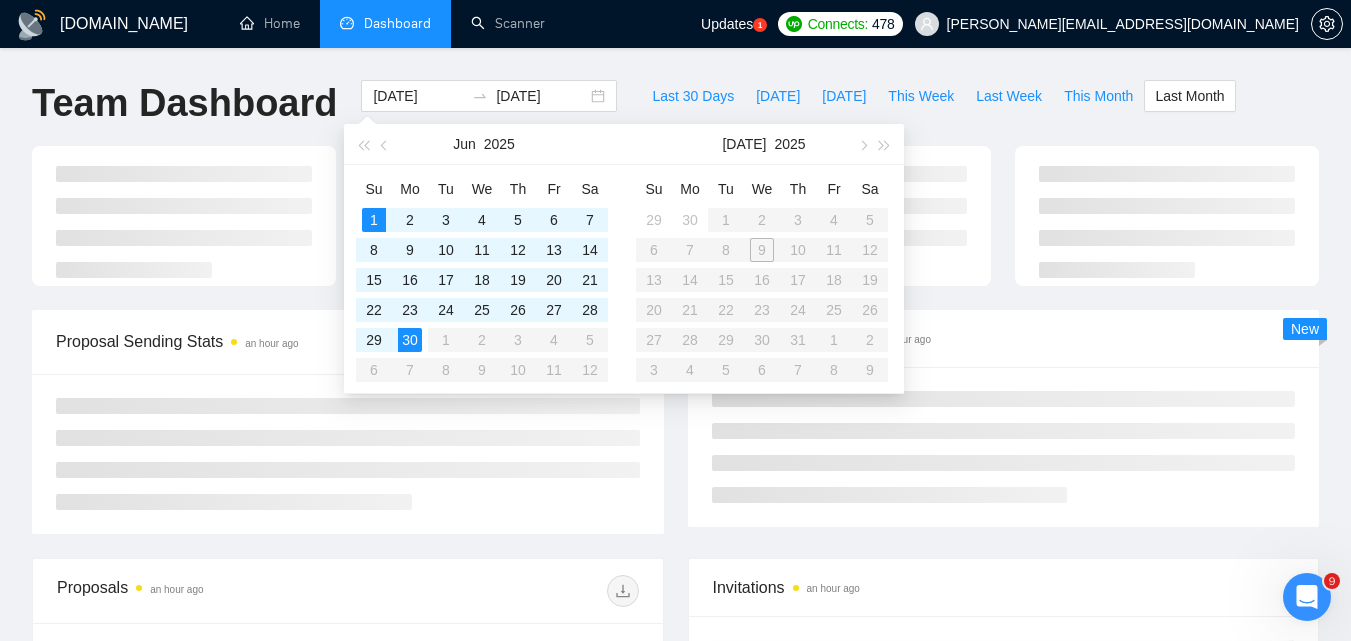 click on "an hour ago" at bounding box center [271, 343] 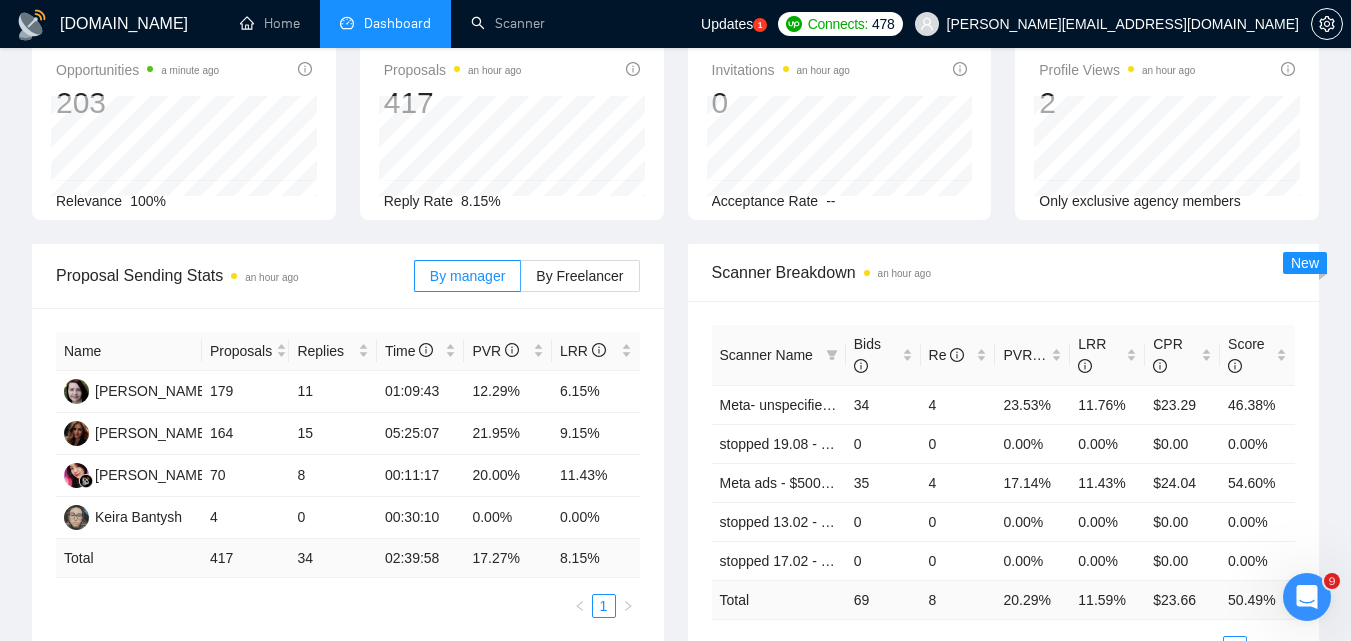 scroll, scrollTop: 0, scrollLeft: 0, axis: both 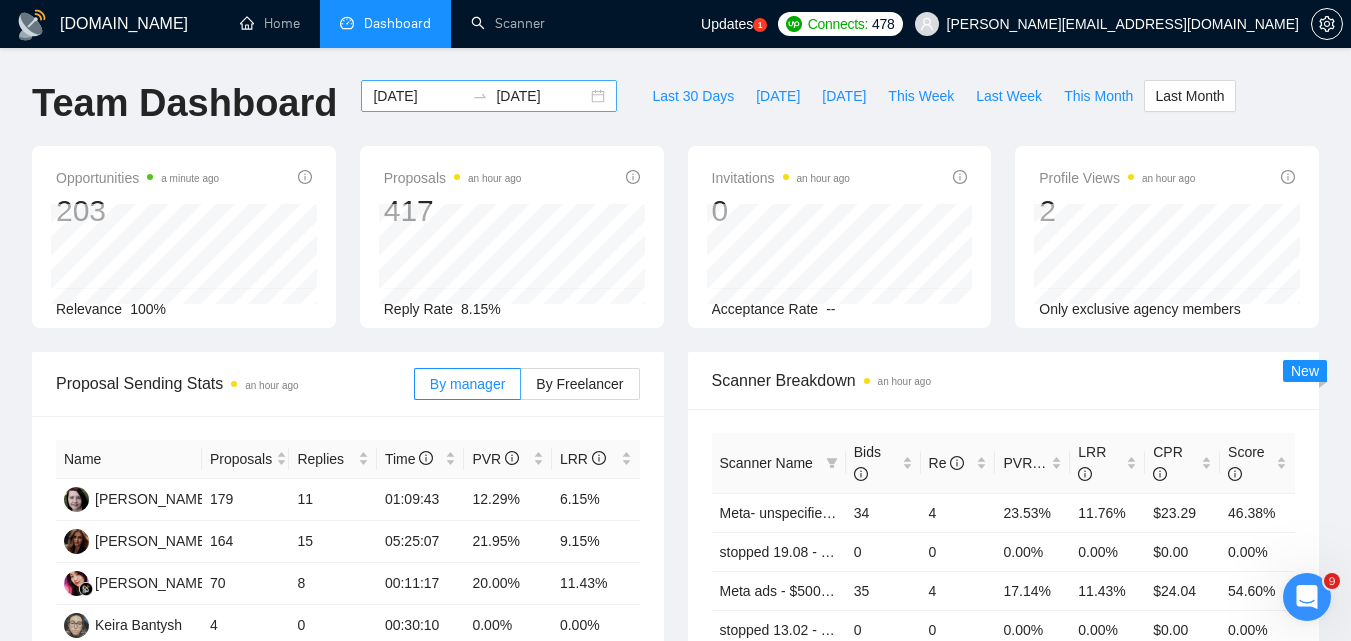 click on "[DATE]" at bounding box center [418, 96] 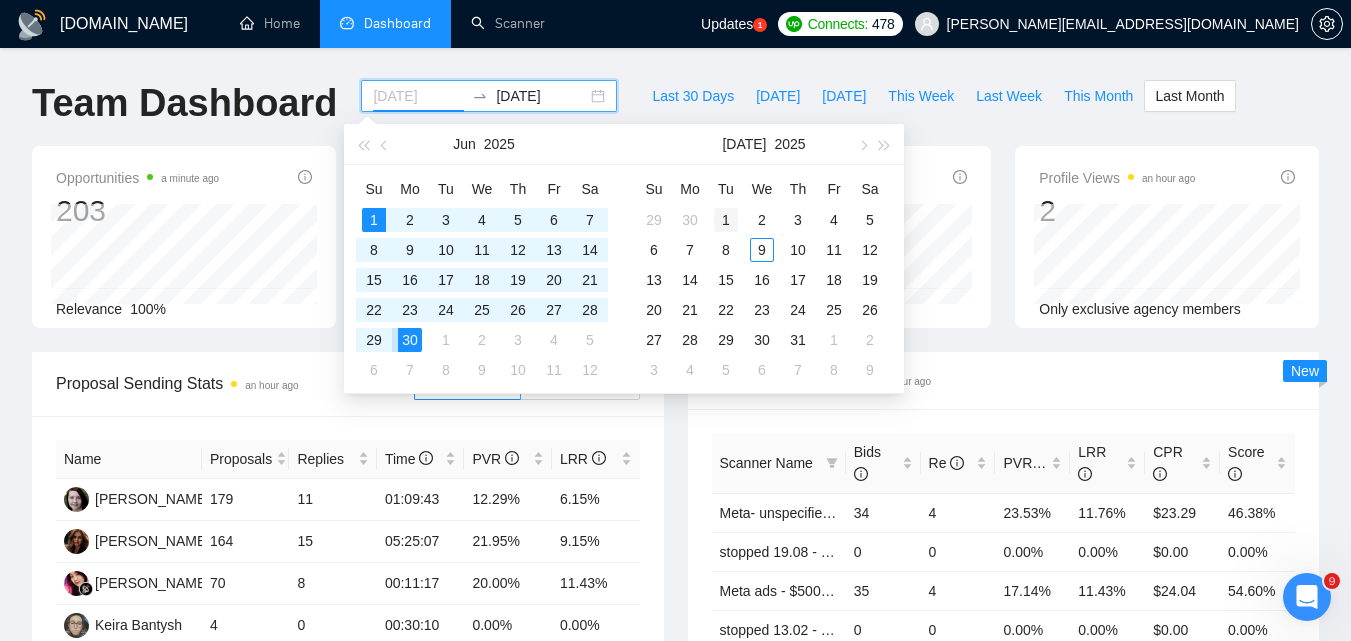 type on "[DATE]" 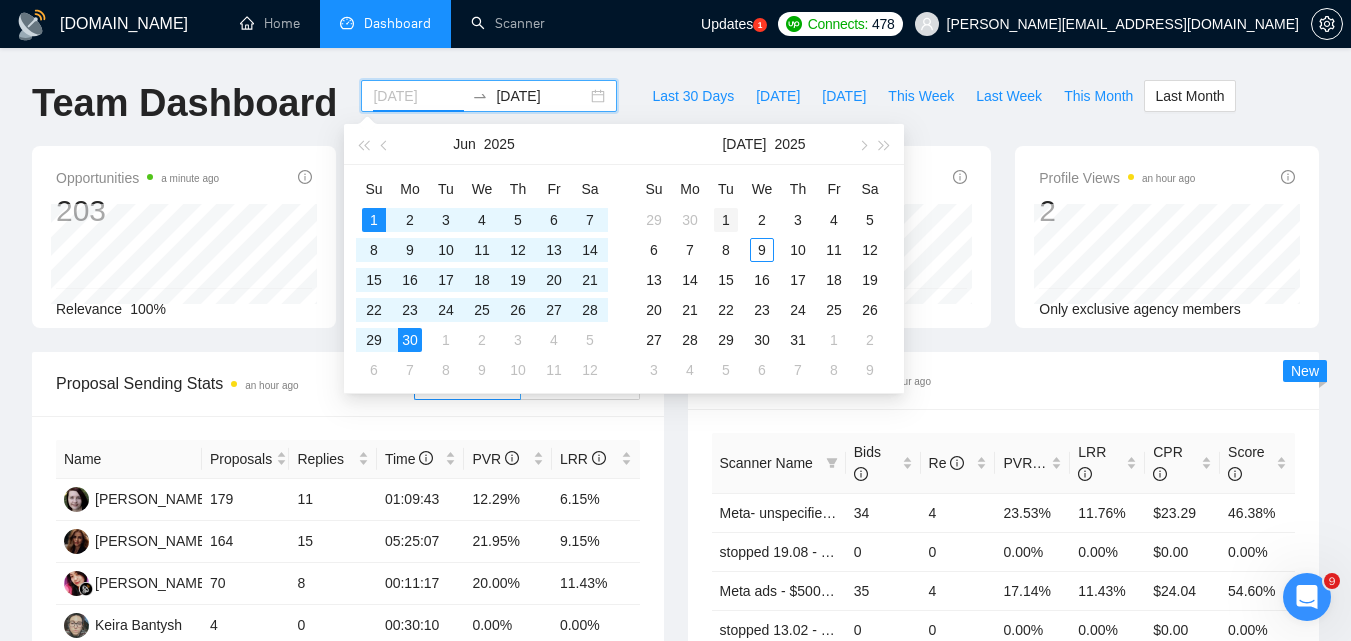 click on "1" at bounding box center [726, 220] 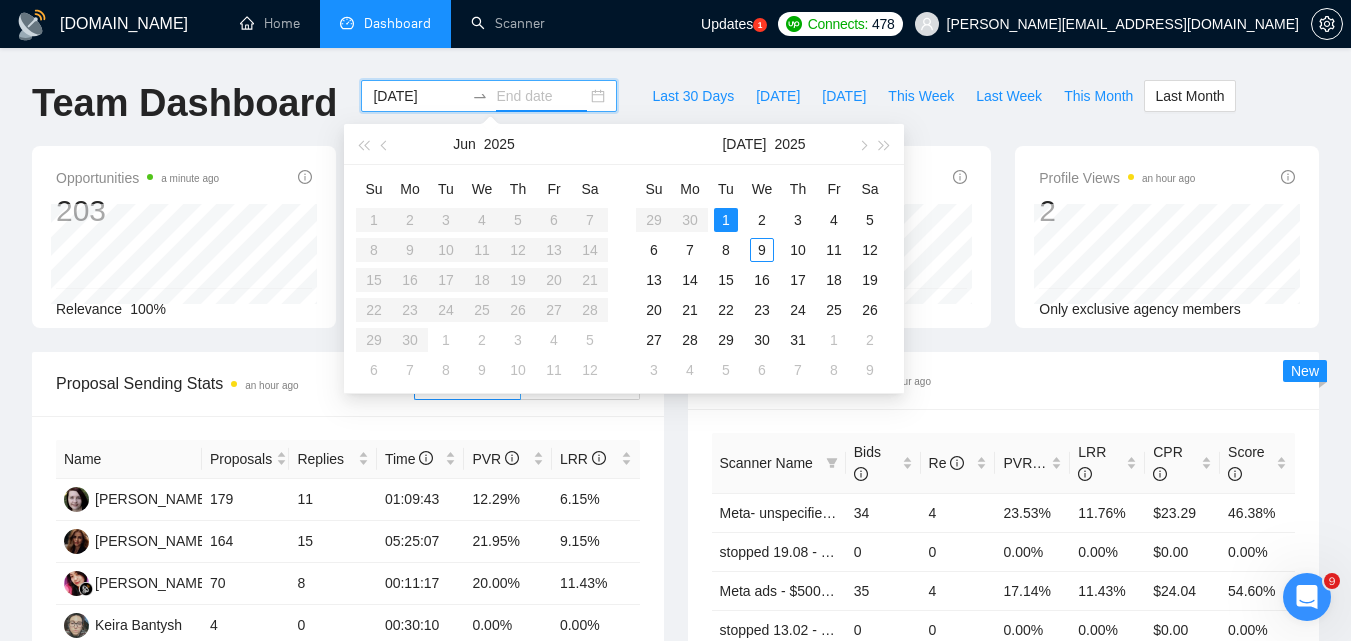 type on "[DATE]" 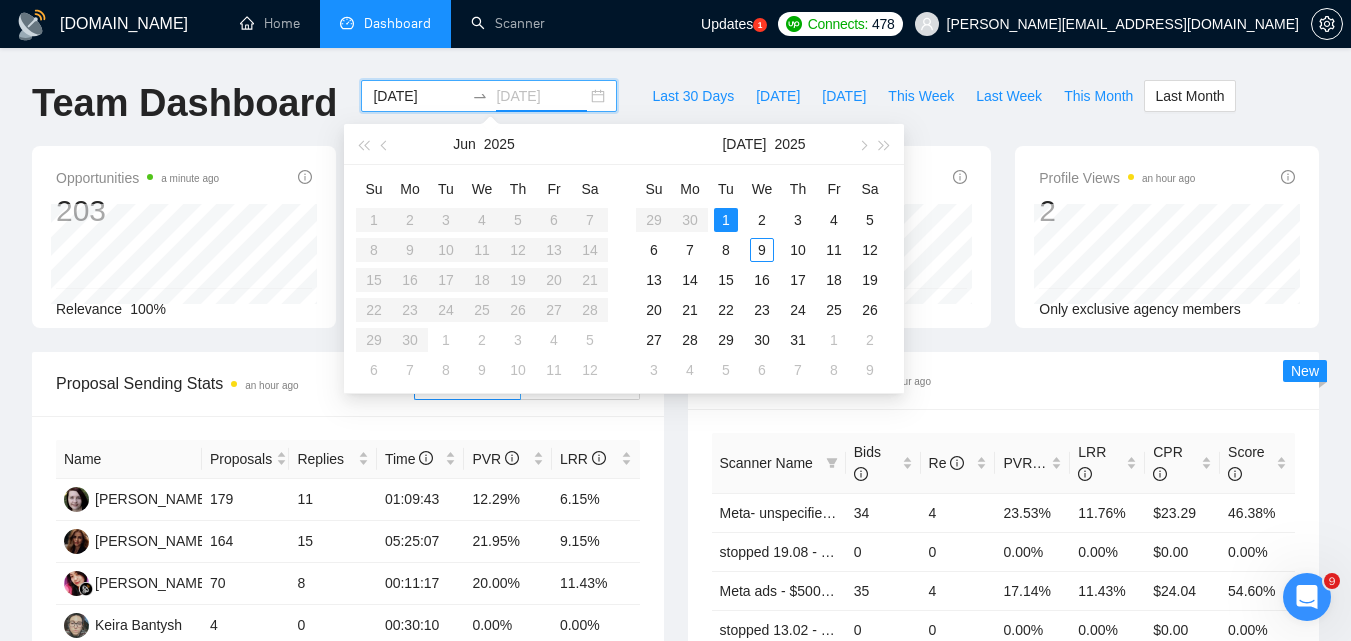 click on "1" at bounding box center (726, 220) 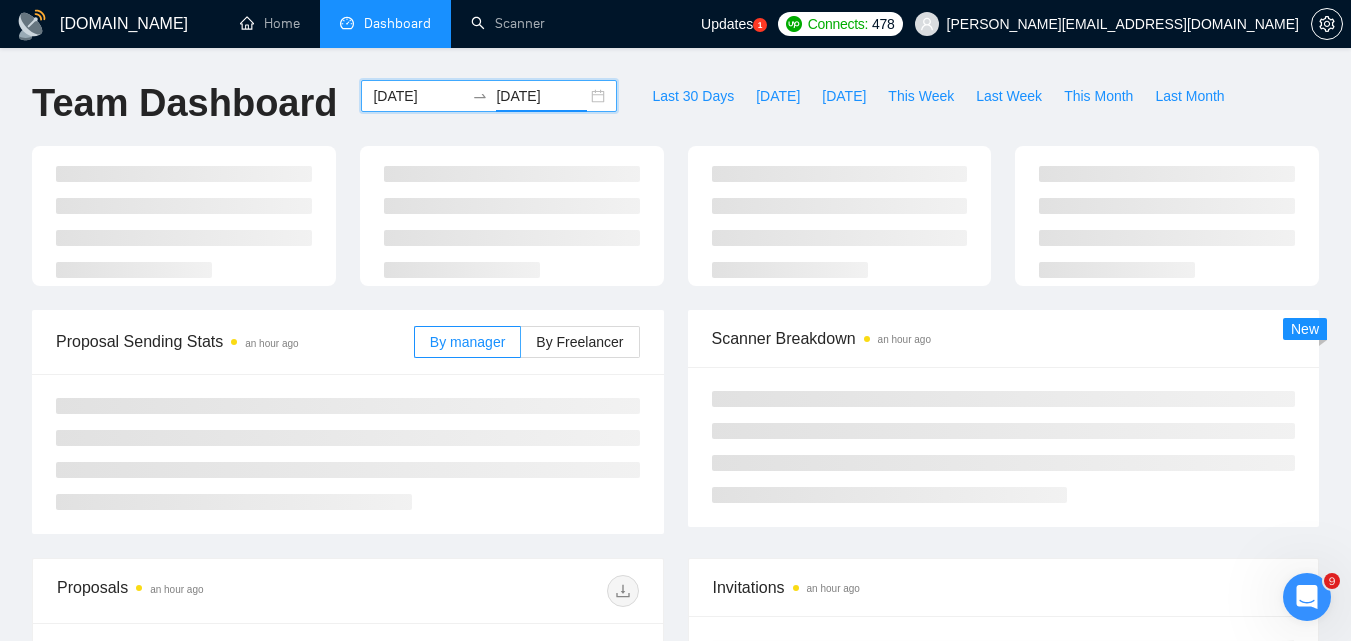 click on "[DATE]" at bounding box center (418, 96) 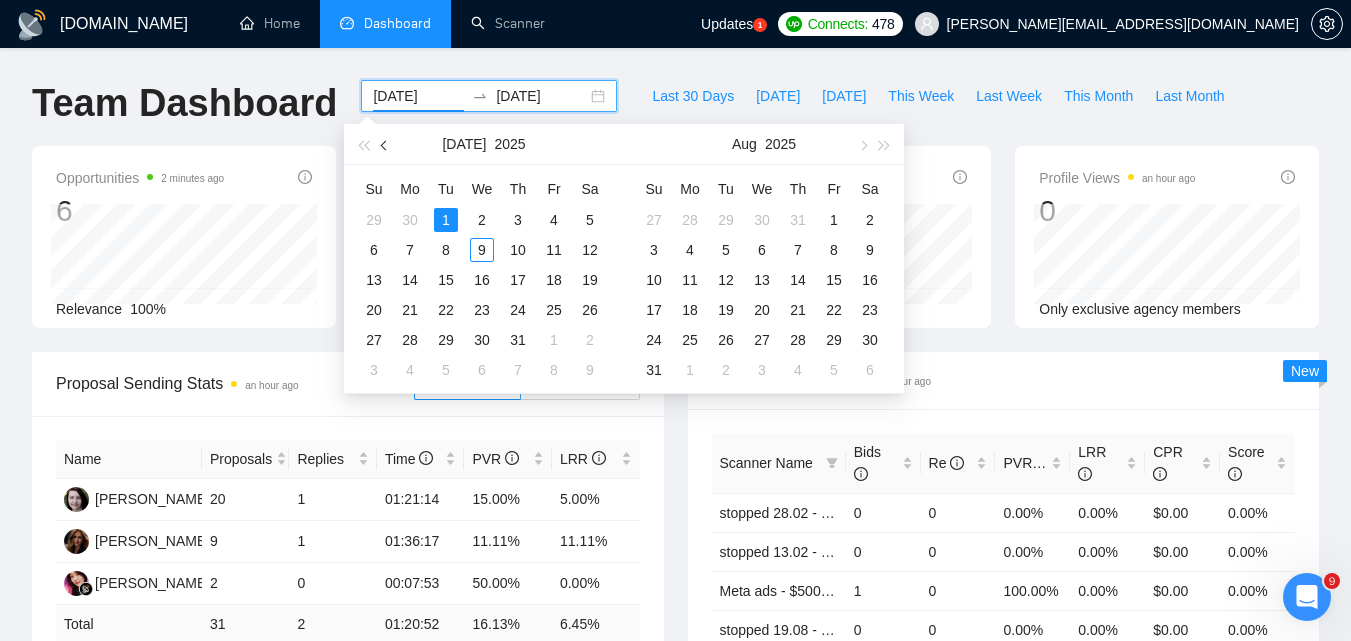 click at bounding box center (385, 144) 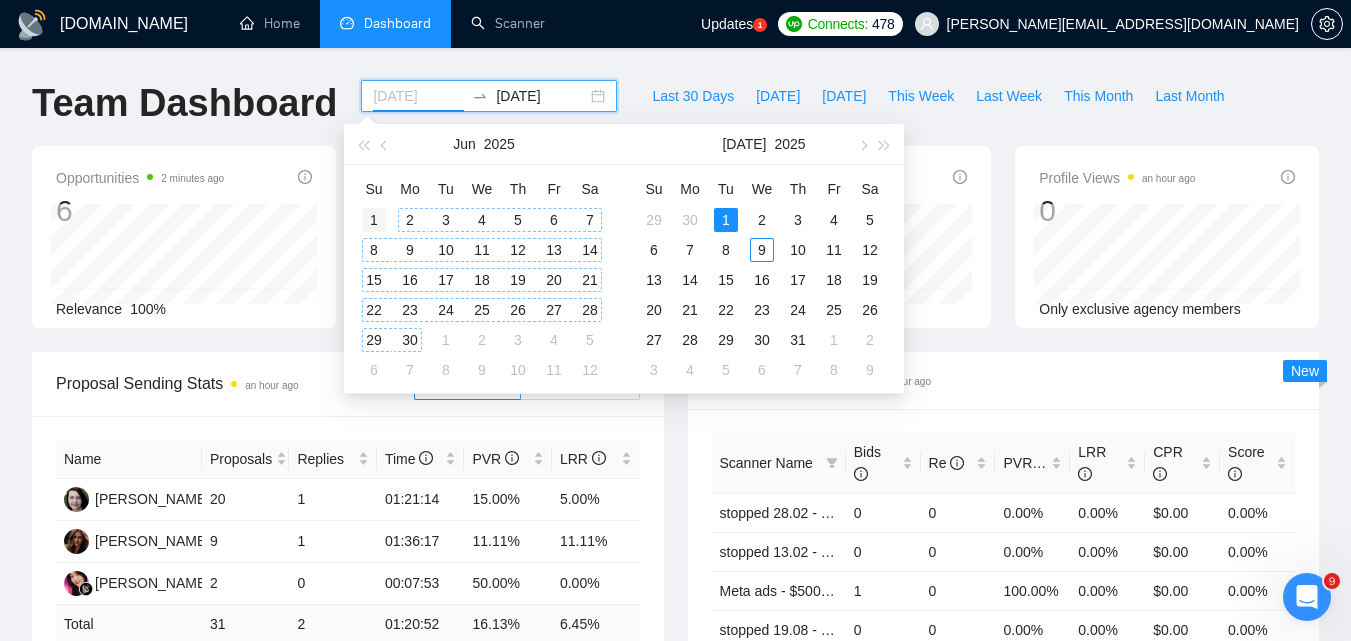 type on "[DATE]" 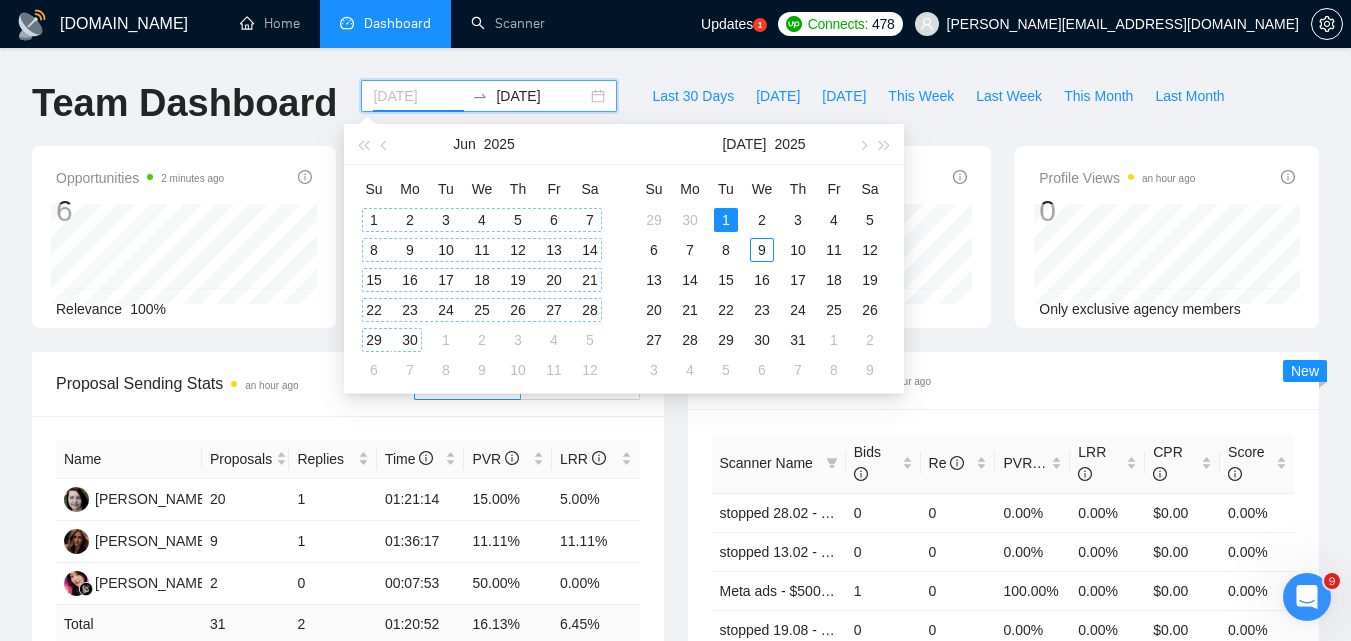 click on "1" at bounding box center [374, 220] 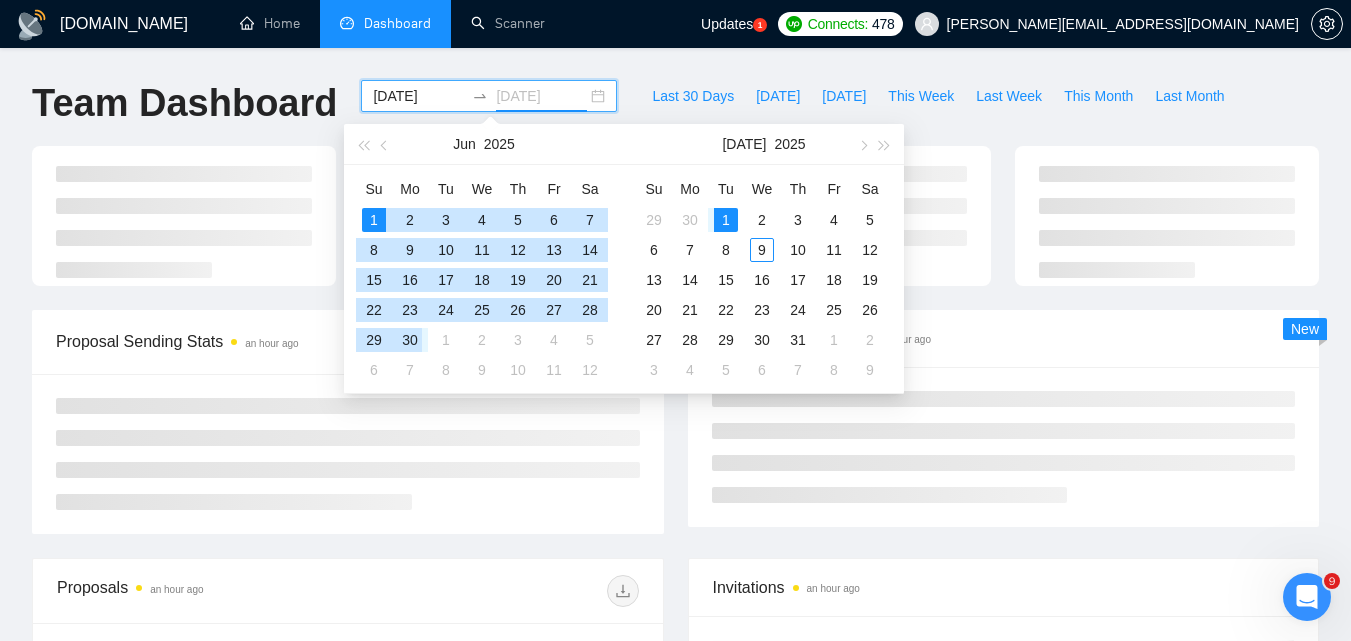 type on "[DATE]" 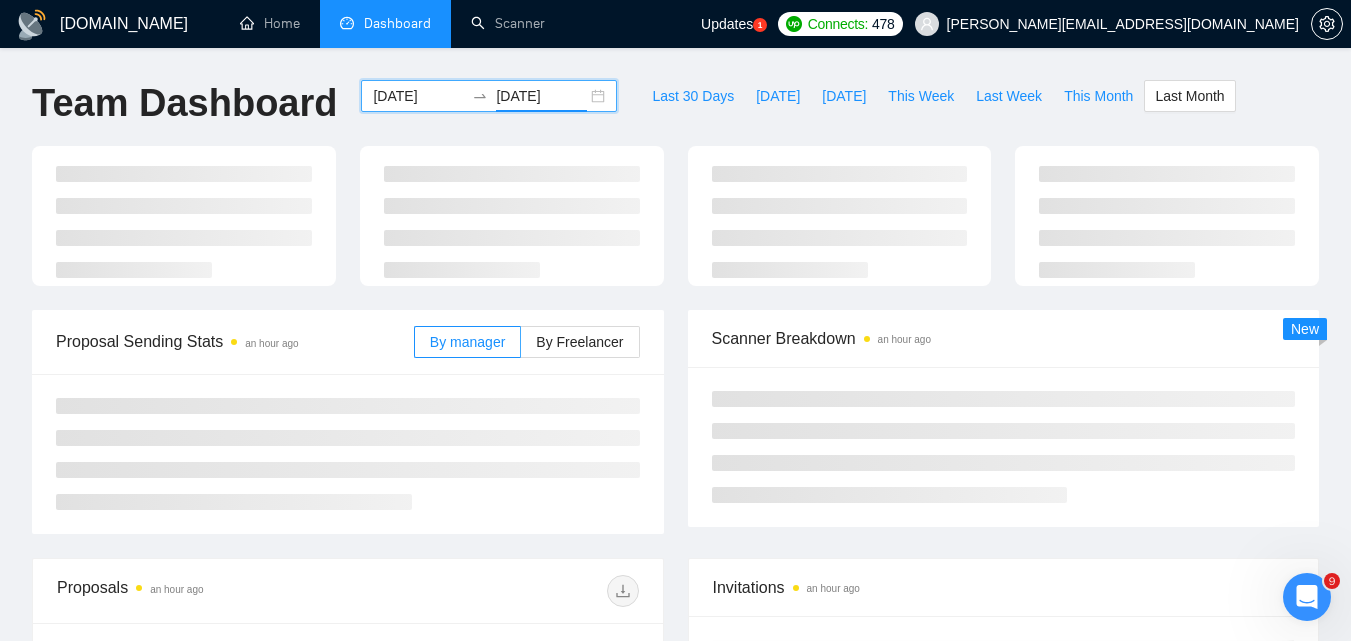 click on "[DATE]" at bounding box center [418, 96] 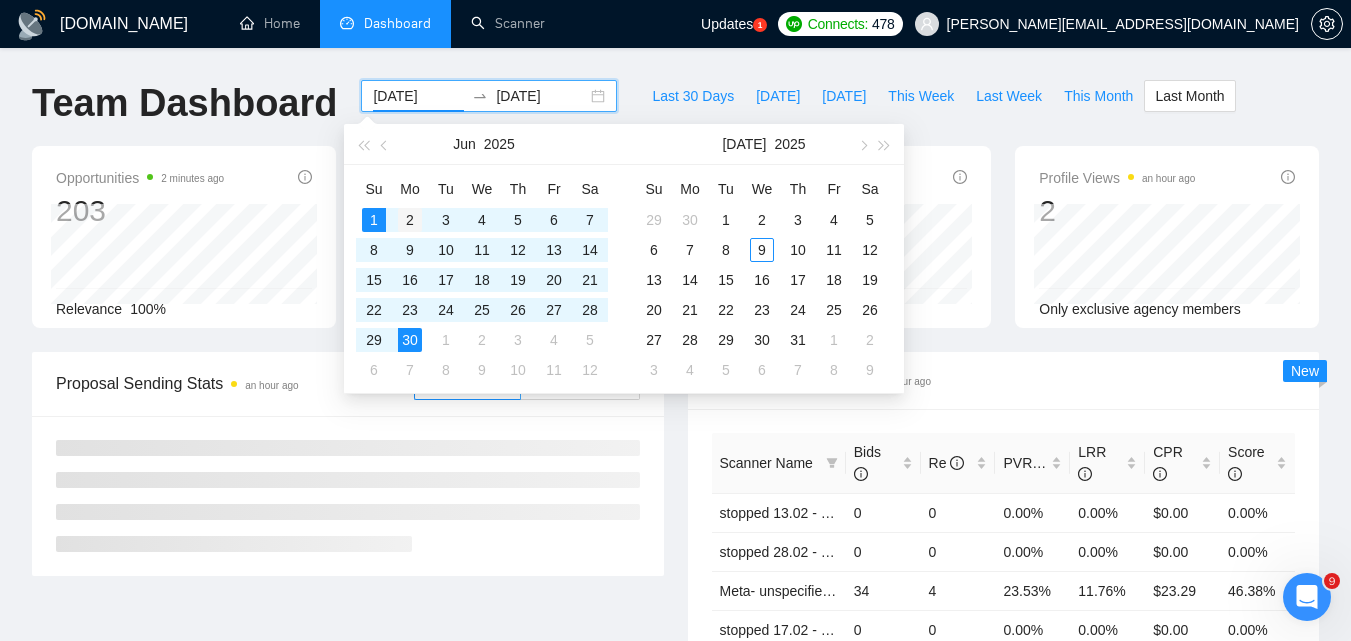 click at bounding box center [385, 144] 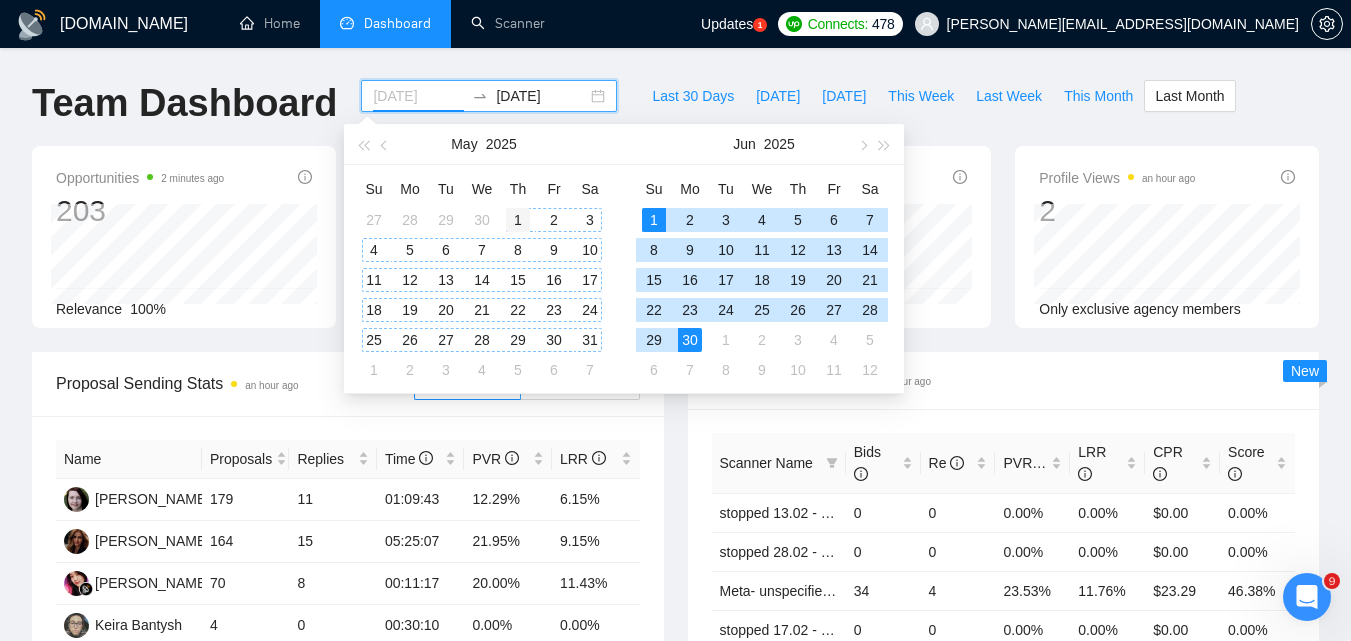 type on "[DATE]" 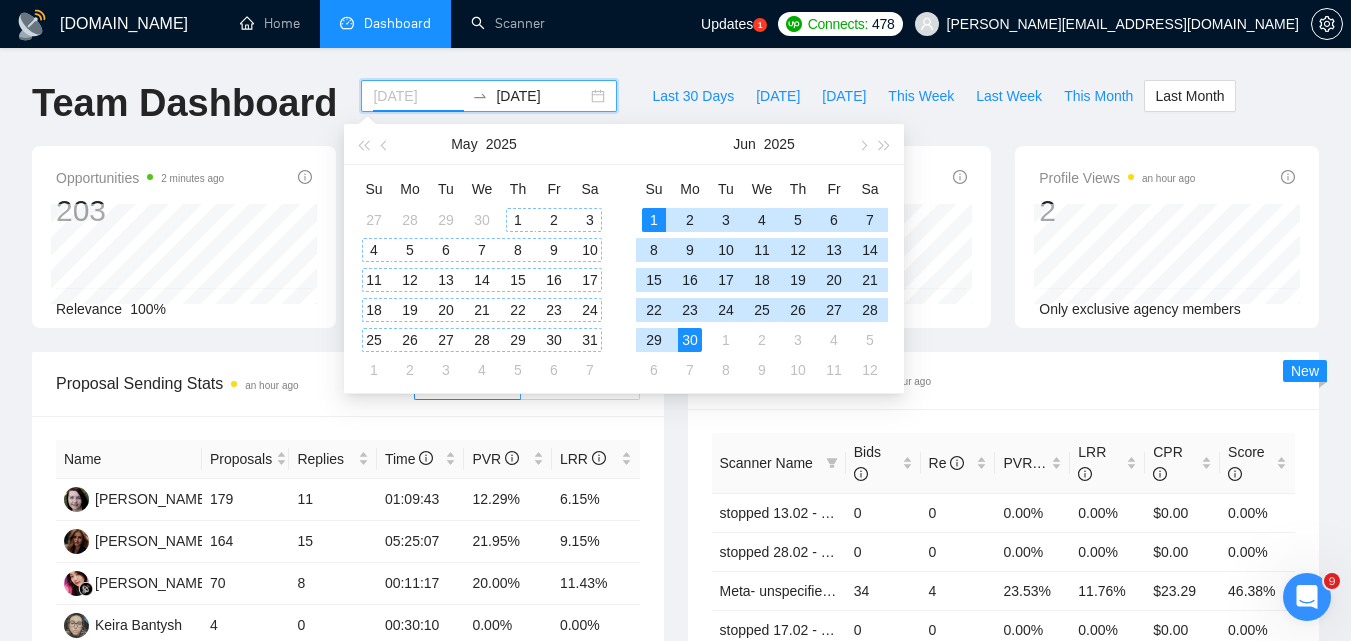 click on "1" at bounding box center [518, 220] 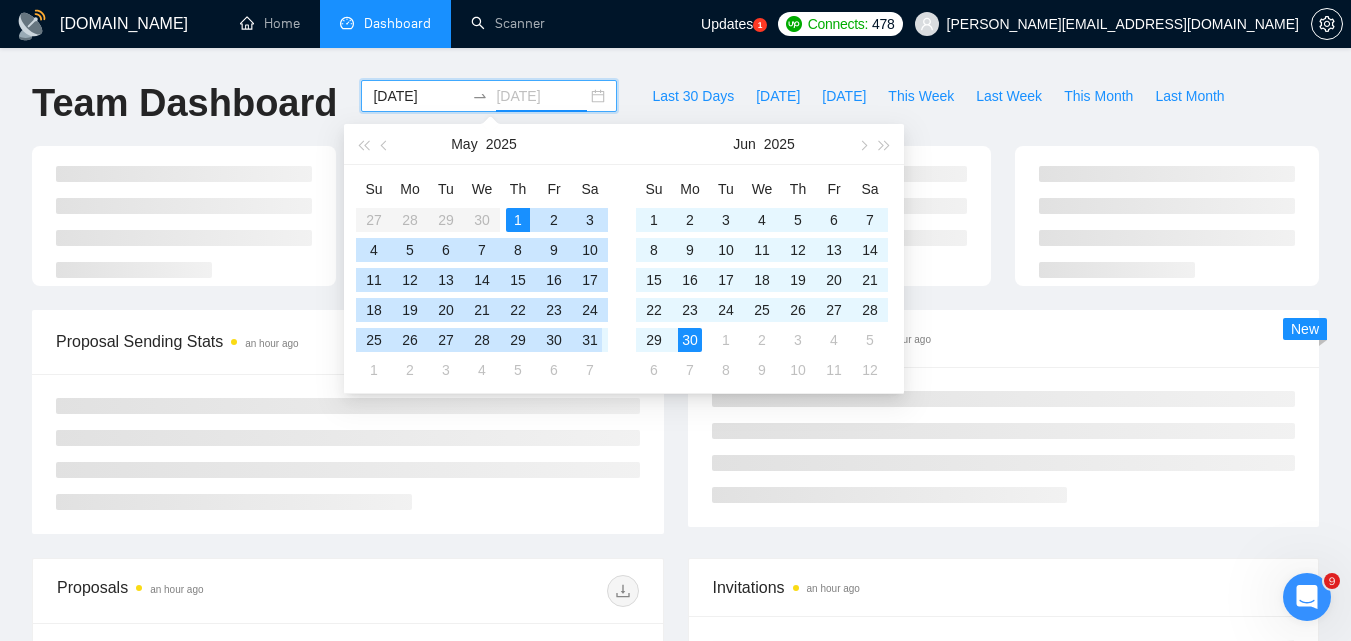 click on "31" at bounding box center (590, 340) 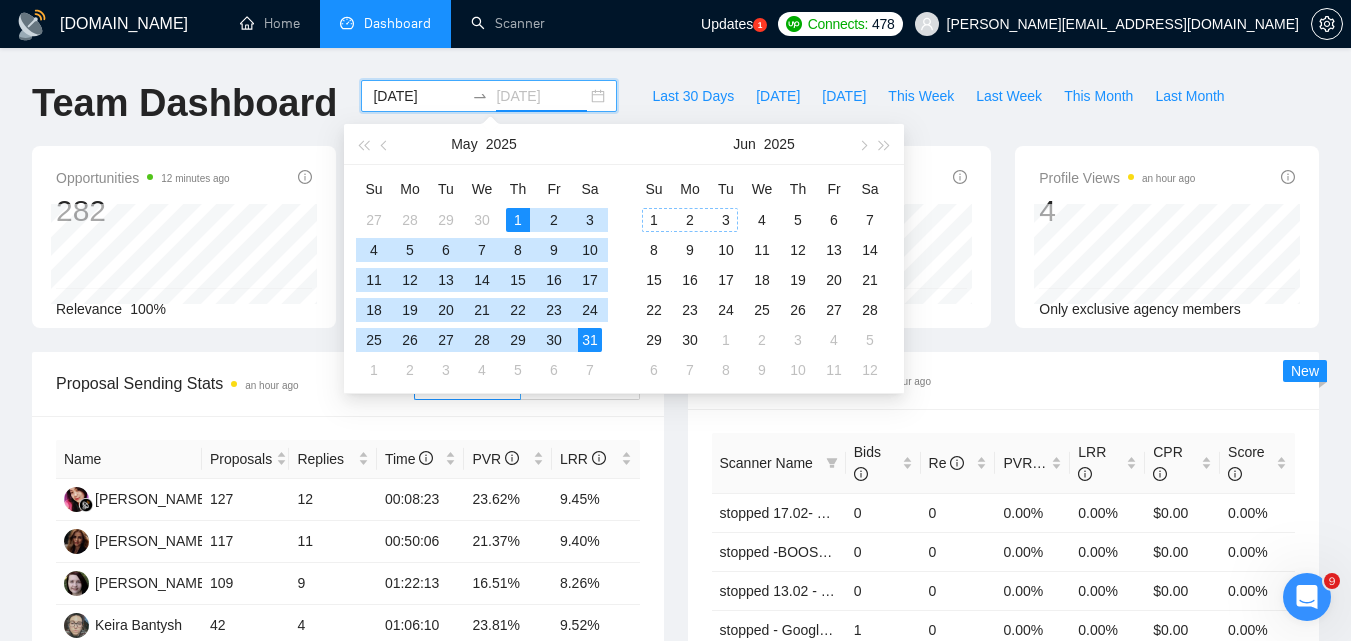 type on "[DATE]" 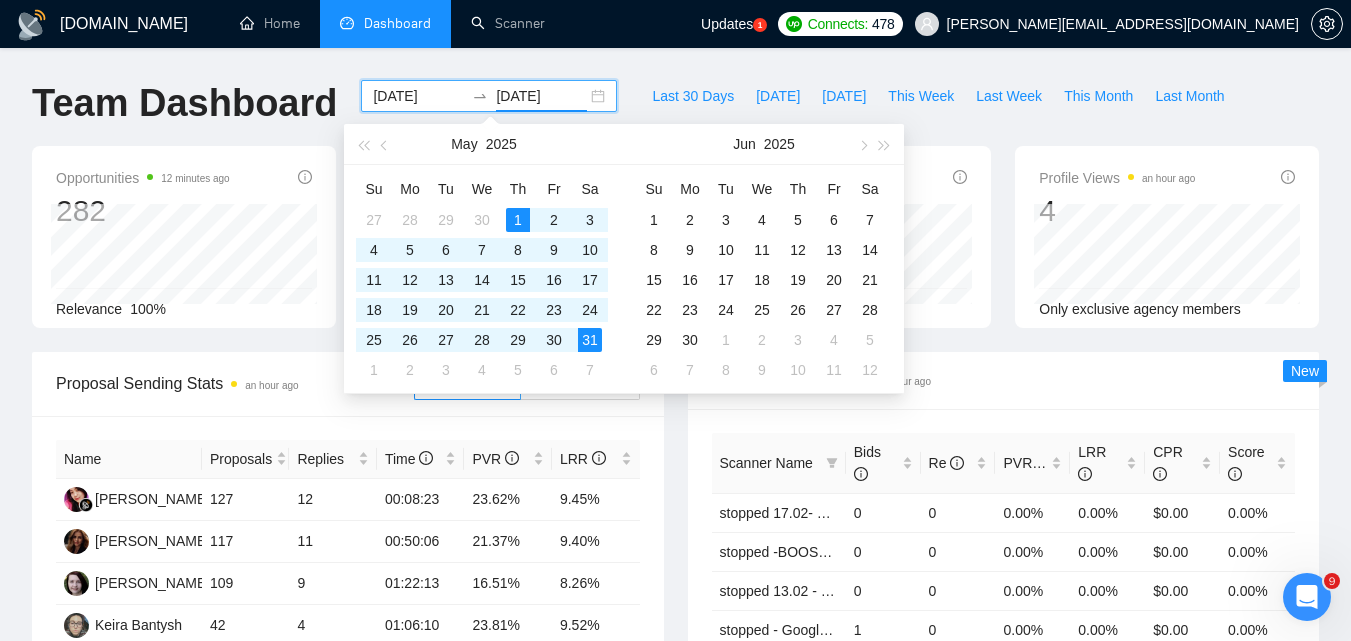 click on "[DOMAIN_NAME] Home Dashboard Scanner Updates
1
Connects: 478 [EMAIL_ADDRESS][DOMAIN_NAME] Team Dashboard [DATE] [DATE] Last 30 Days [DATE] [DATE] This Week Last Week This Month Last Month Opportunities 12 minutes ago 282   [DATE]
Relevant 12 Relevance 100% Proposals an hour ago 395   Reply Rate 9.11% Invitations an hour ago 0   Acceptance Rate -- Profile Views an hour ago 4   Only exclusive agency members Proposal Sending Stats an hour ago By manager By Freelancer Name Proposals Replies Time   PVR   LRR   Ni Komang Sepiani 127 12 00:08:23 23.62% 9.45% [PERSON_NAME] 117 11 00:50:06 21.37% 9.40% [PERSON_NAME] 109 9 01:22:13 16.51% 8.26% [PERSON_NAME] 42 4 01:06:10 23.81% 9.52% Total 395 36 00:47:15 21.01 % 9.11 % 1 Scanner Breakdown an hour ago Scanner Name Bids   Re   PVR   LRR   CPR   Score   stopped 17.02- Meta ads - ecommerce/cases/ hook- ROAS3+ 0 0 0.00% 0.00% $0.00 0.00% 0 0 0.00% 0.00% $0.00 0.00% 0 0 0.00% 0.00% $0.00 0.00% 1" at bounding box center (675, 803) 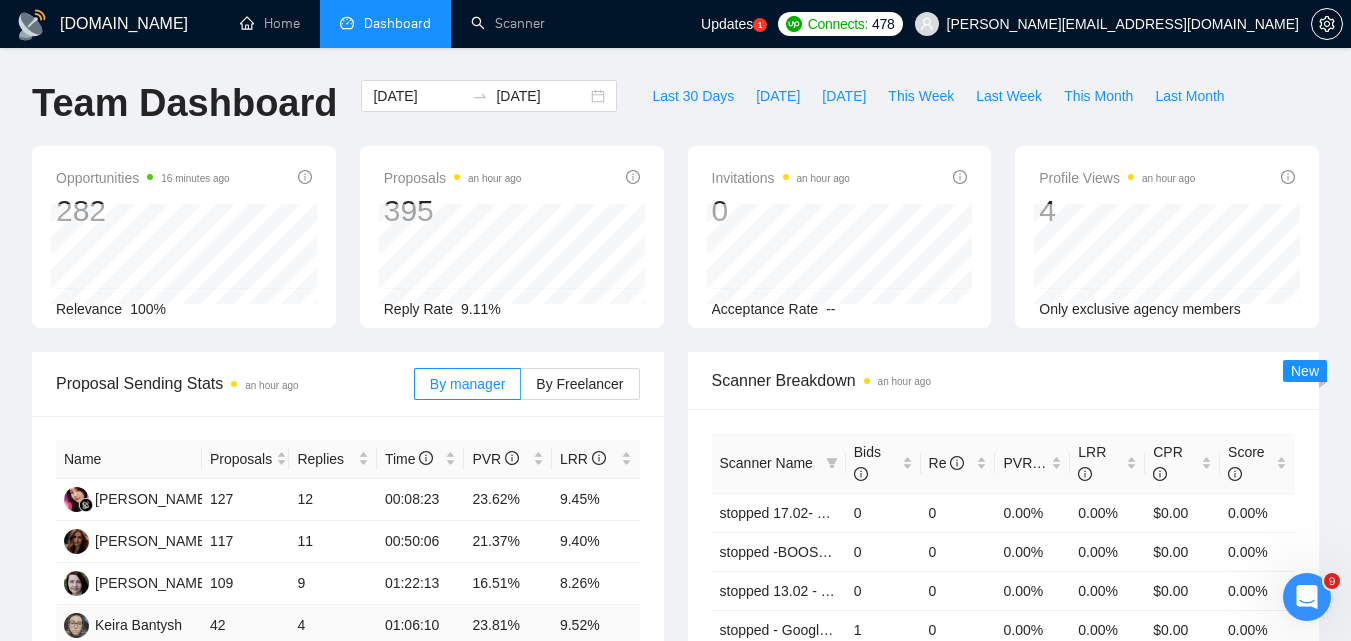 click on "01:06:10" at bounding box center (421, 626) 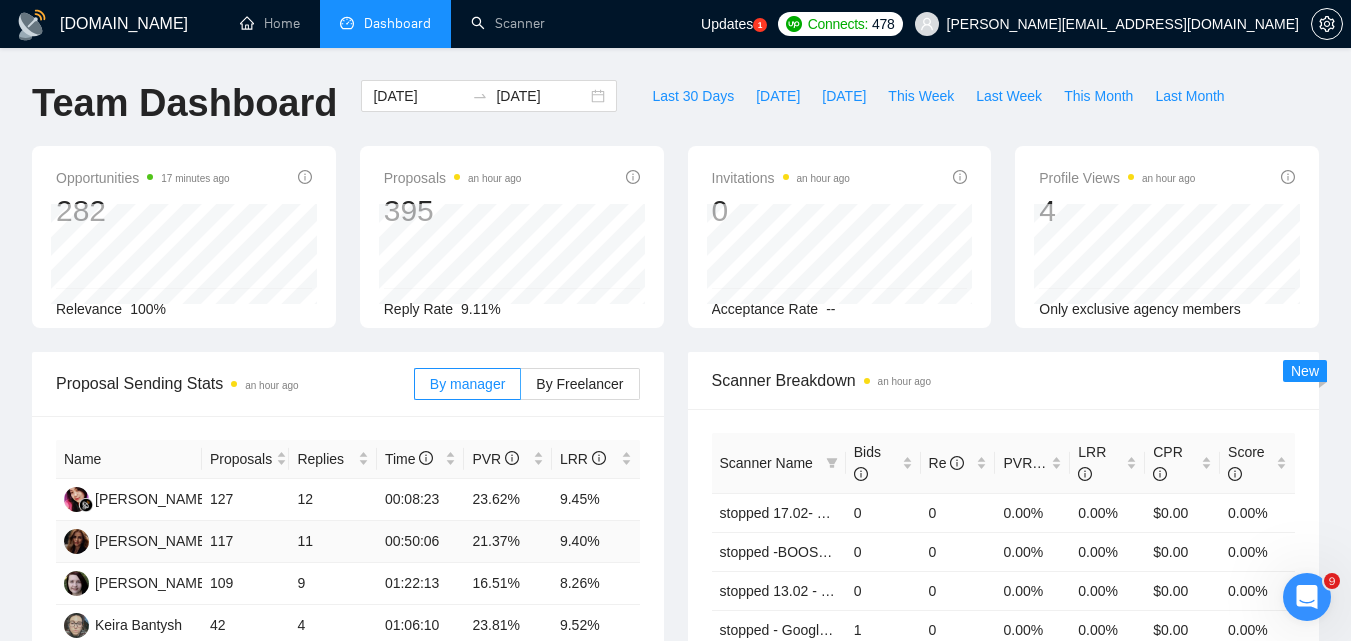 click on "00:50:06" at bounding box center (421, 542) 